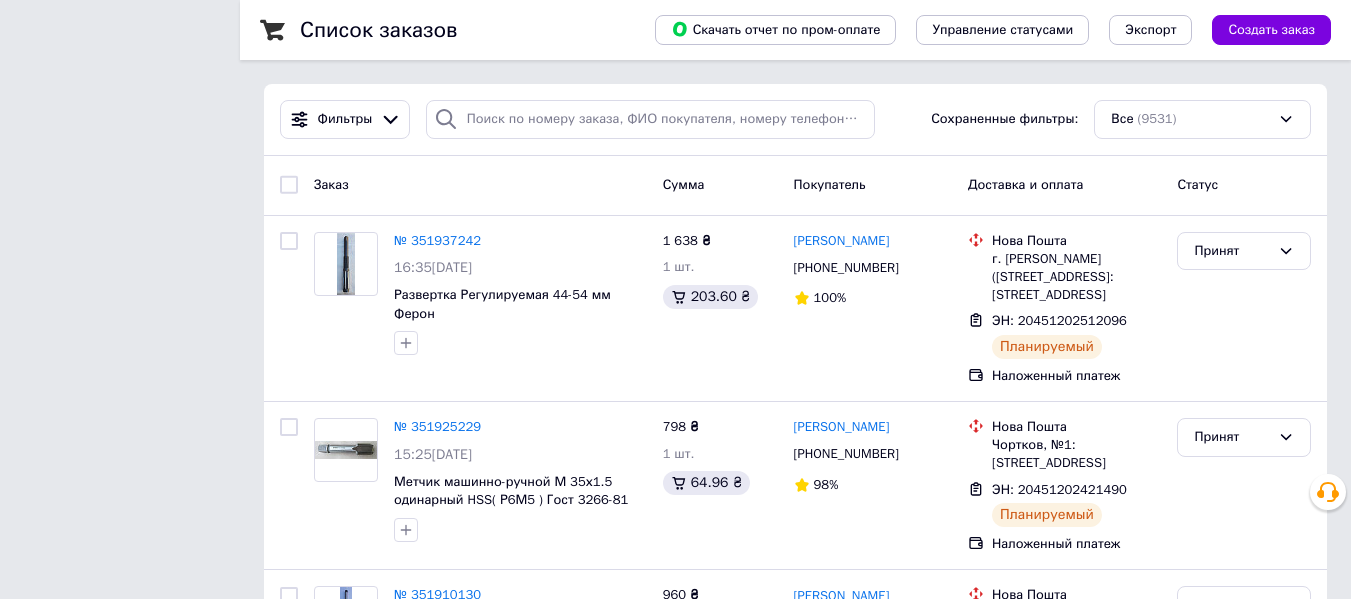 scroll, scrollTop: 0, scrollLeft: 0, axis: both 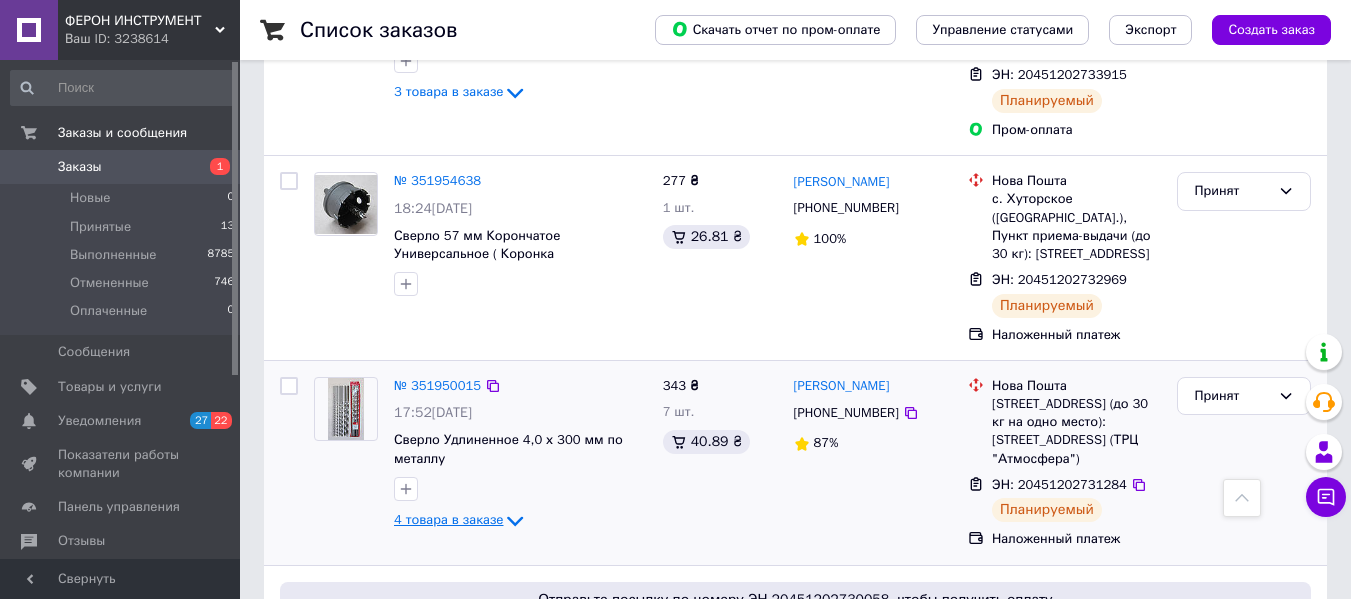 click 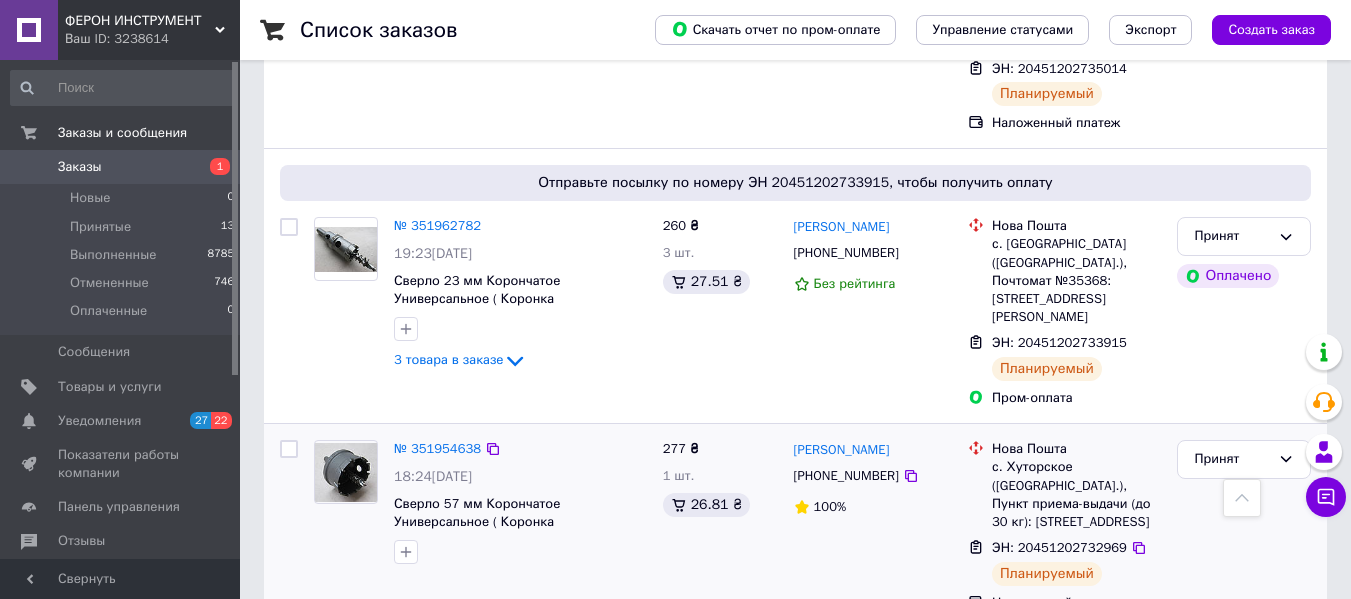 scroll, scrollTop: 1667, scrollLeft: 0, axis: vertical 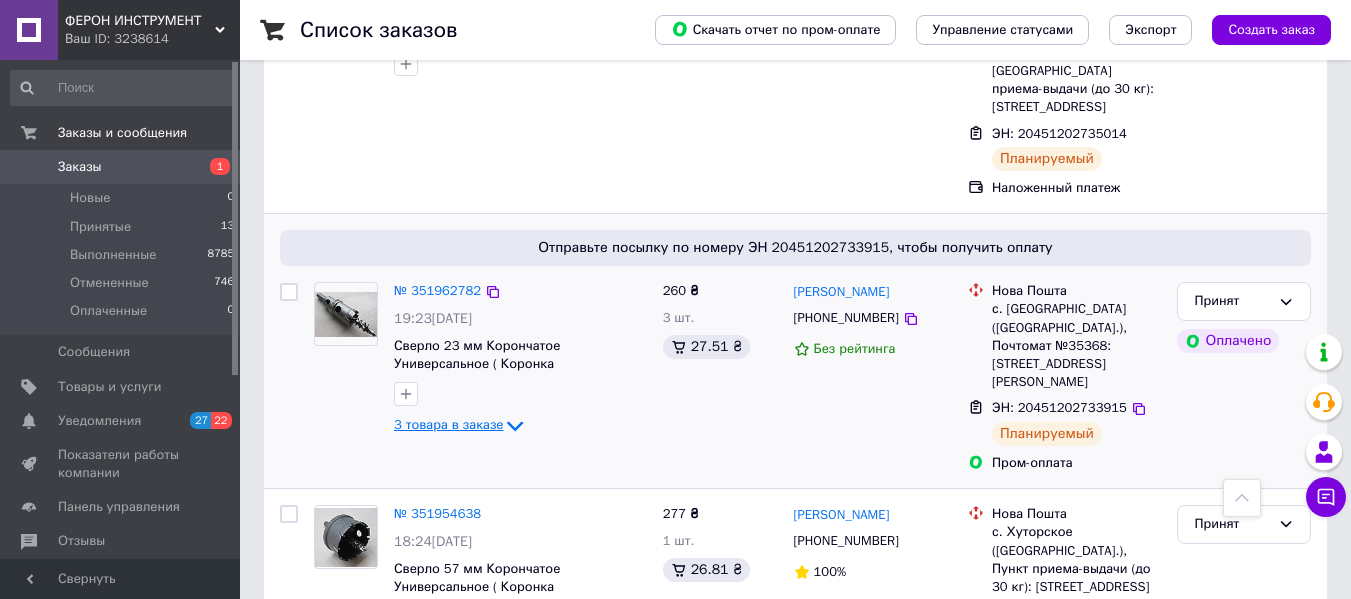 click 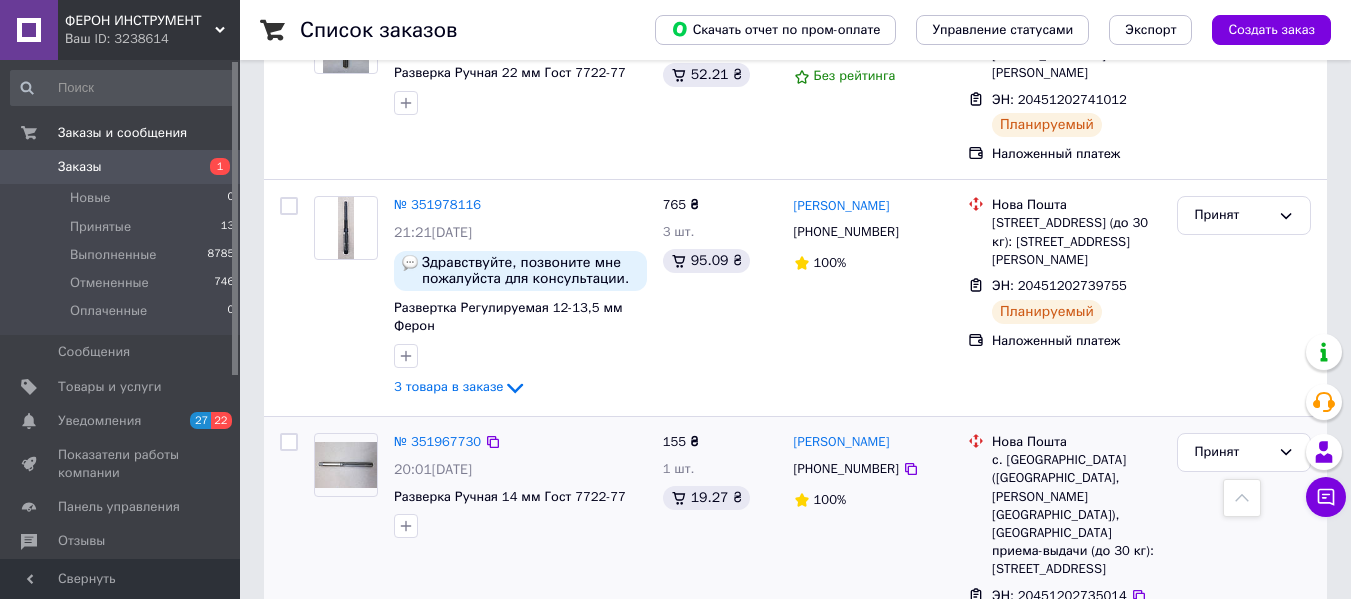 scroll, scrollTop: 1167, scrollLeft: 0, axis: vertical 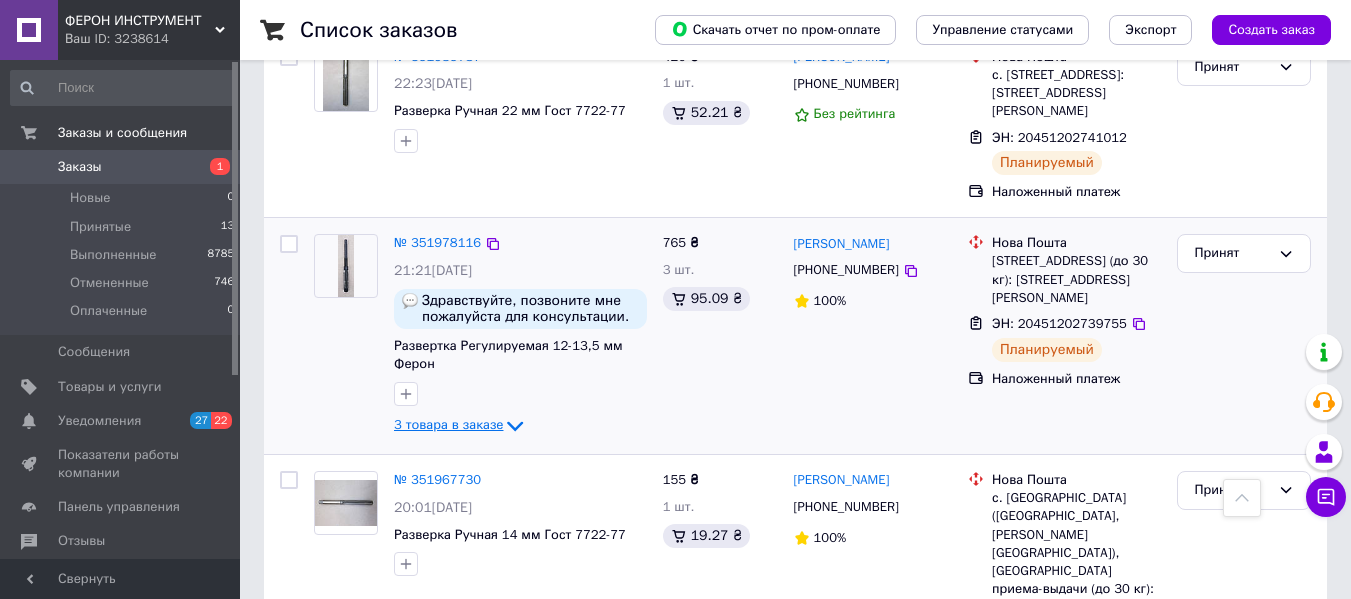 click 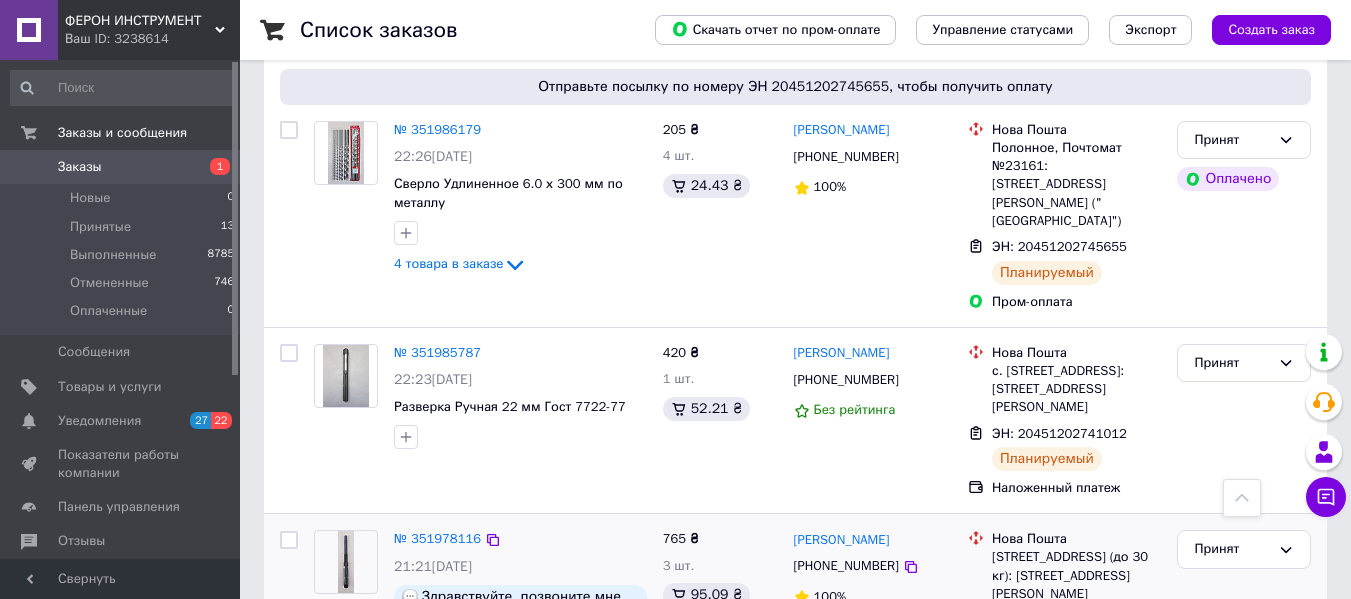 scroll, scrollTop: 833, scrollLeft: 0, axis: vertical 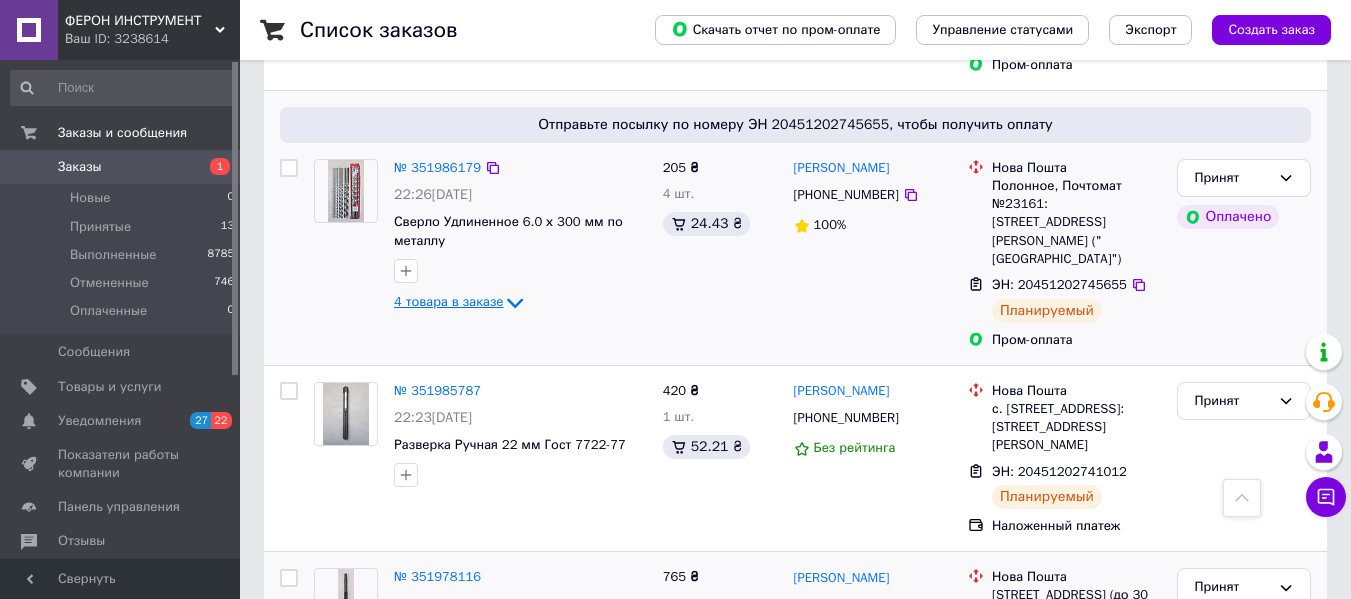 click 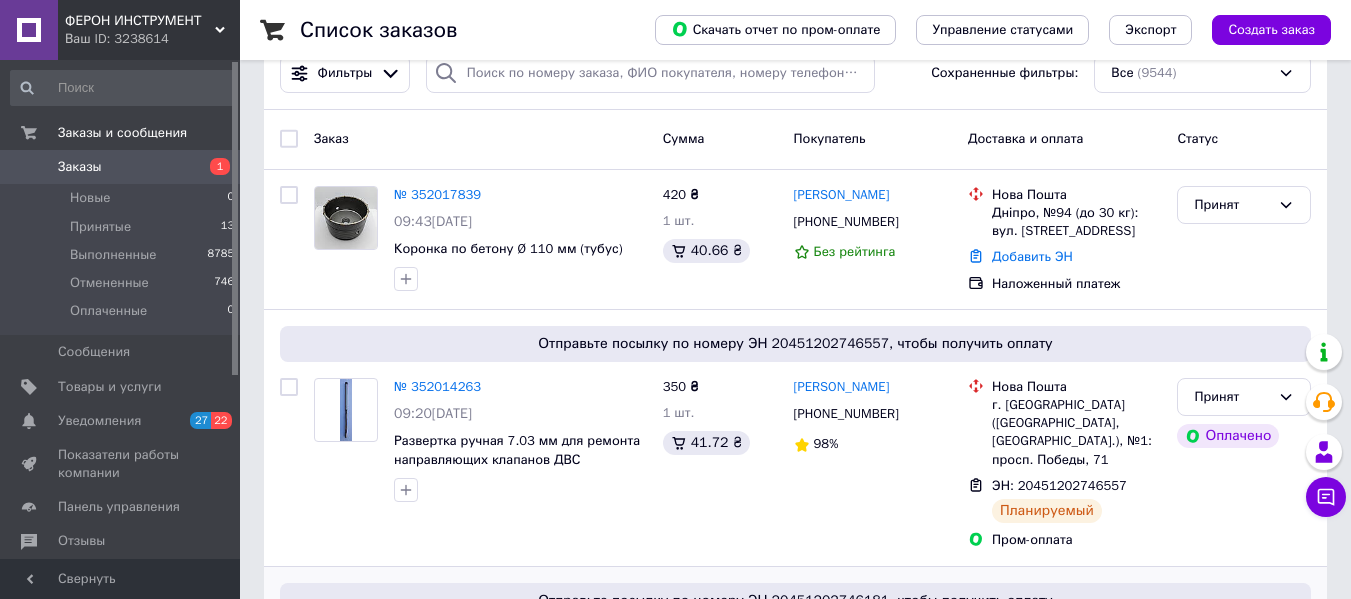 scroll, scrollTop: 0, scrollLeft: 0, axis: both 